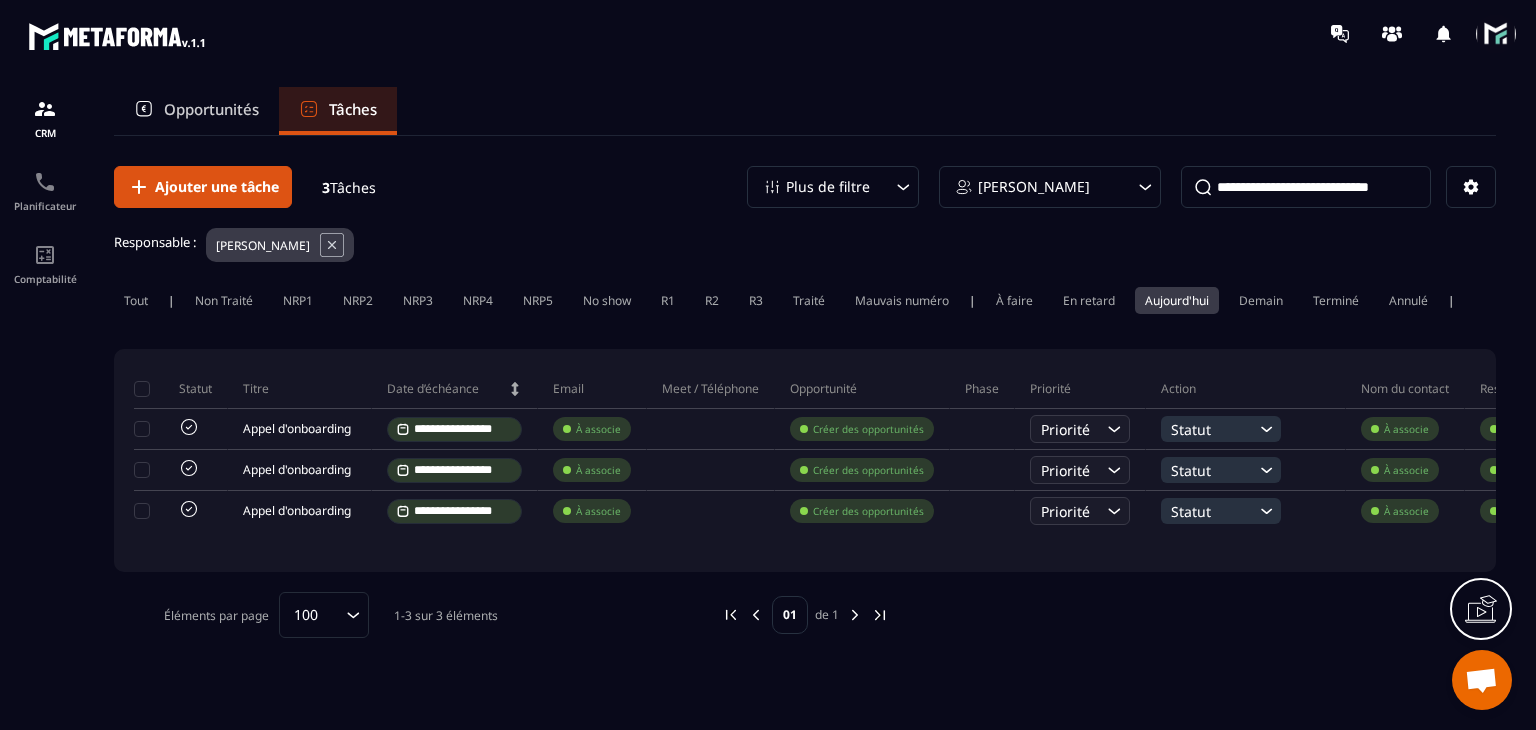 scroll, scrollTop: 0, scrollLeft: 0, axis: both 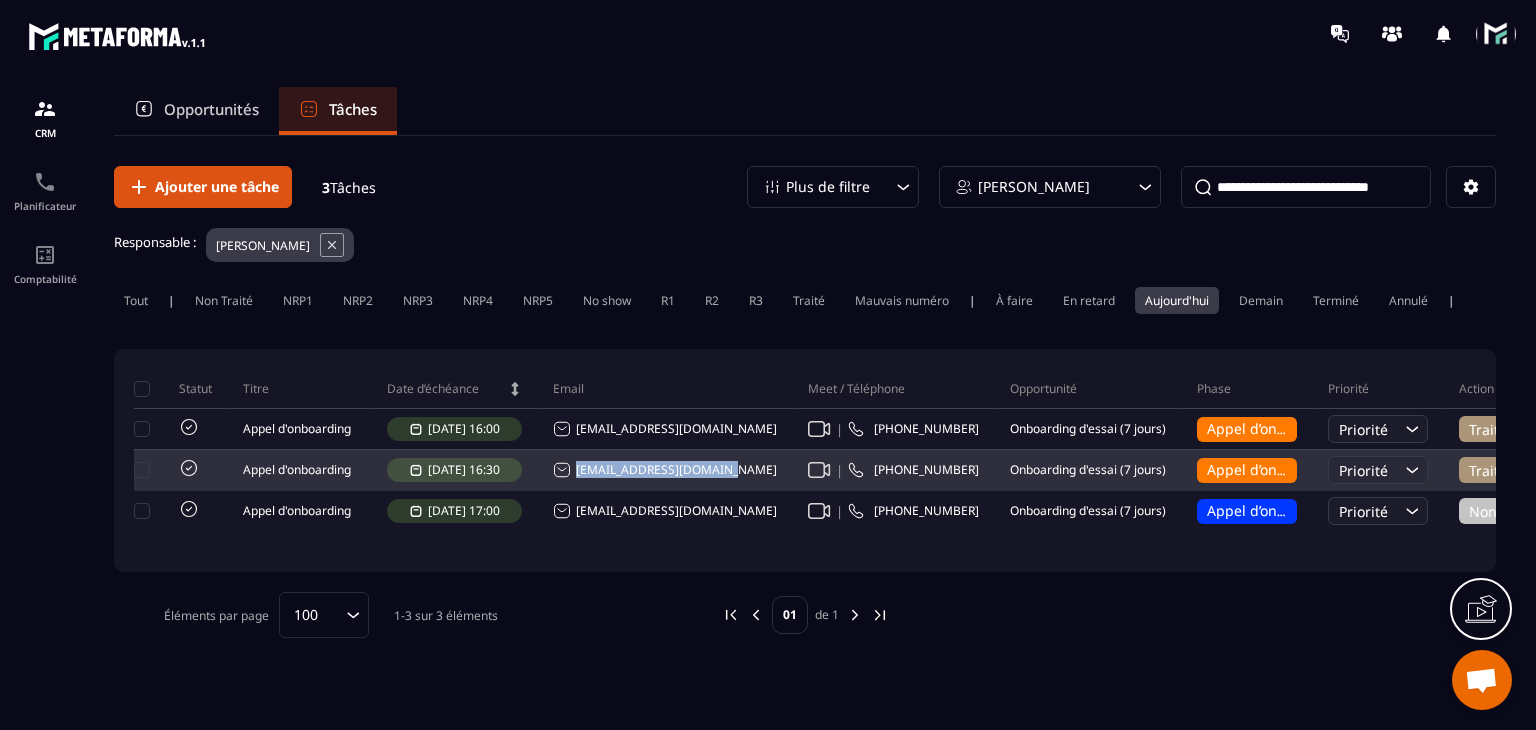 drag, startPoint x: 755, startPoint y: 477, endPoint x: 578, endPoint y: 500, distance: 178.4881 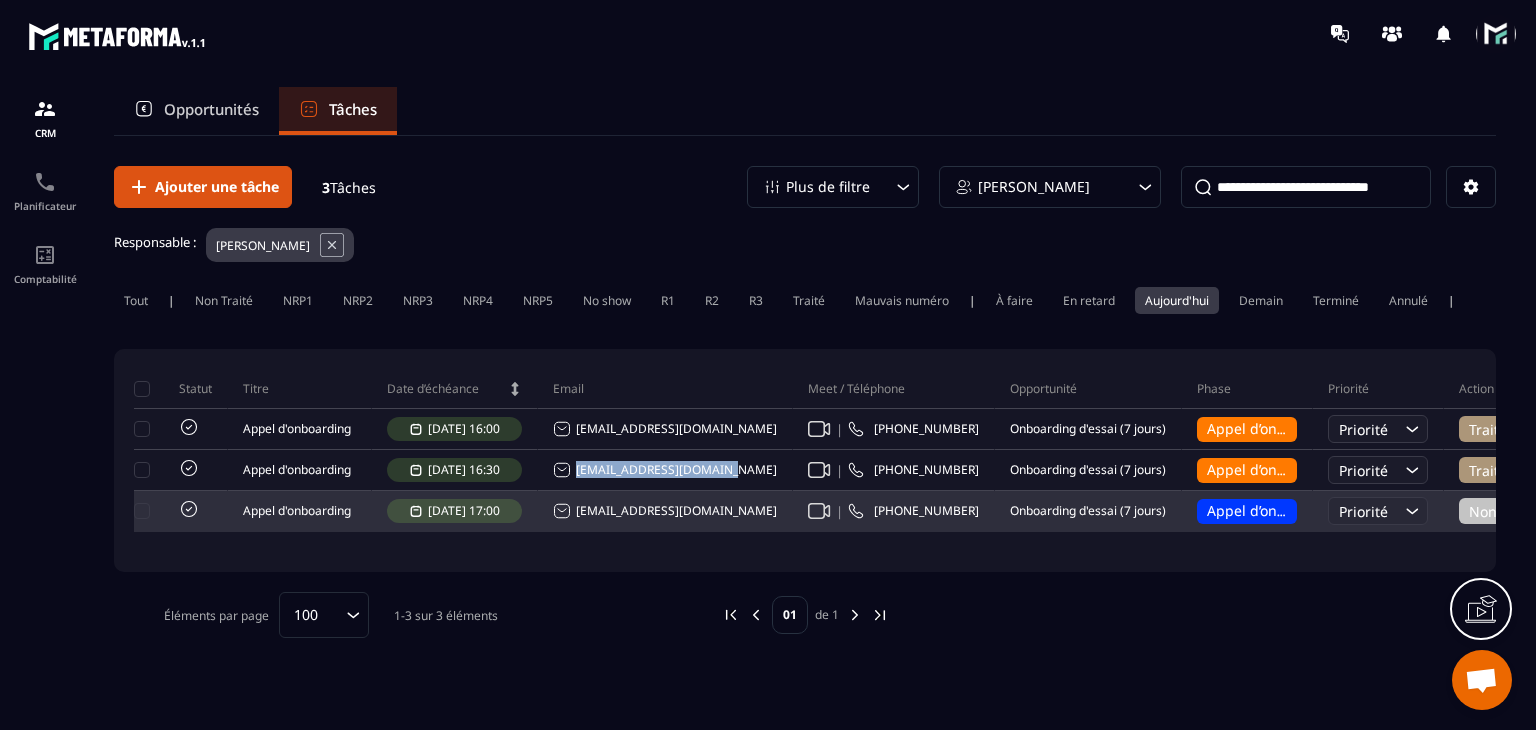 click 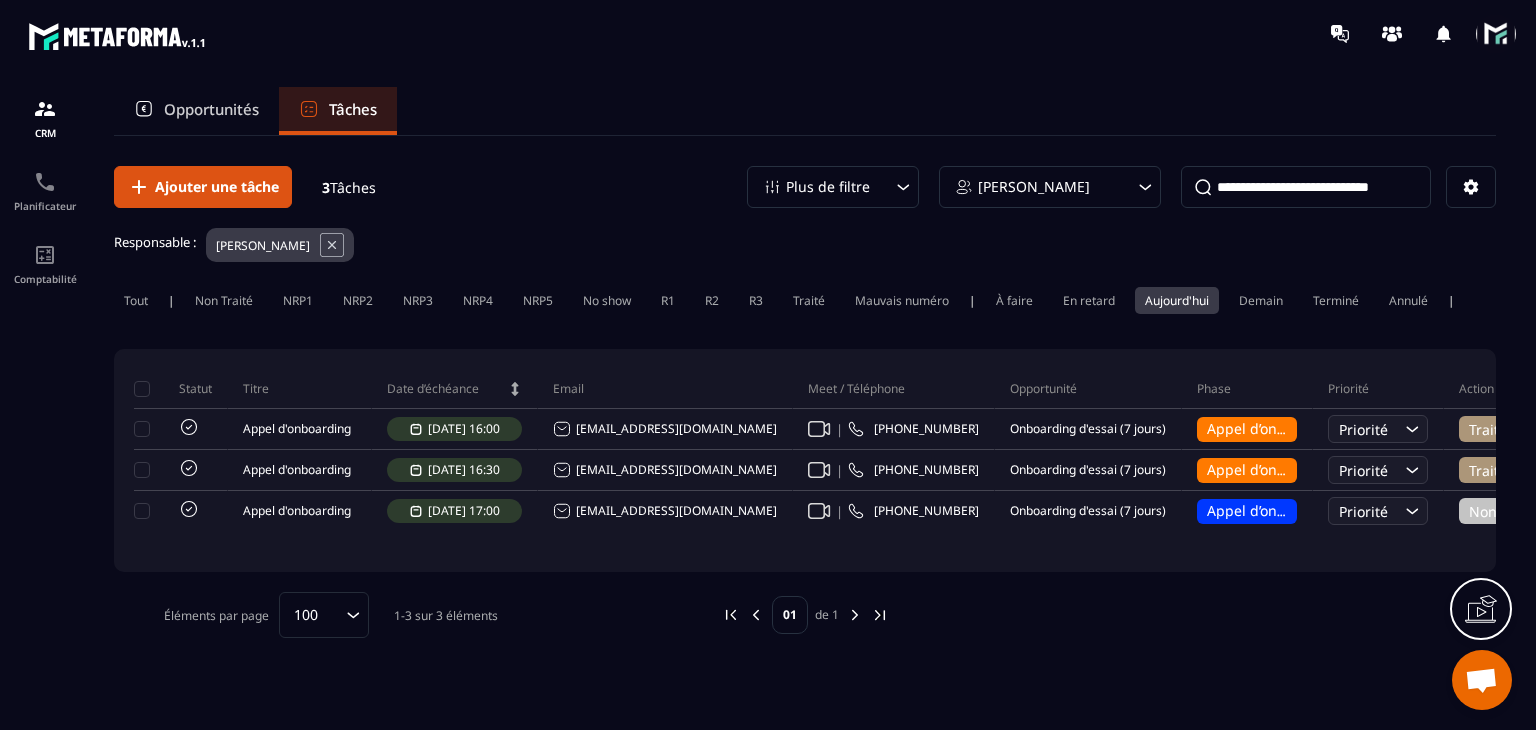 click on "Opportunités Tâches" at bounding box center [805, 111] 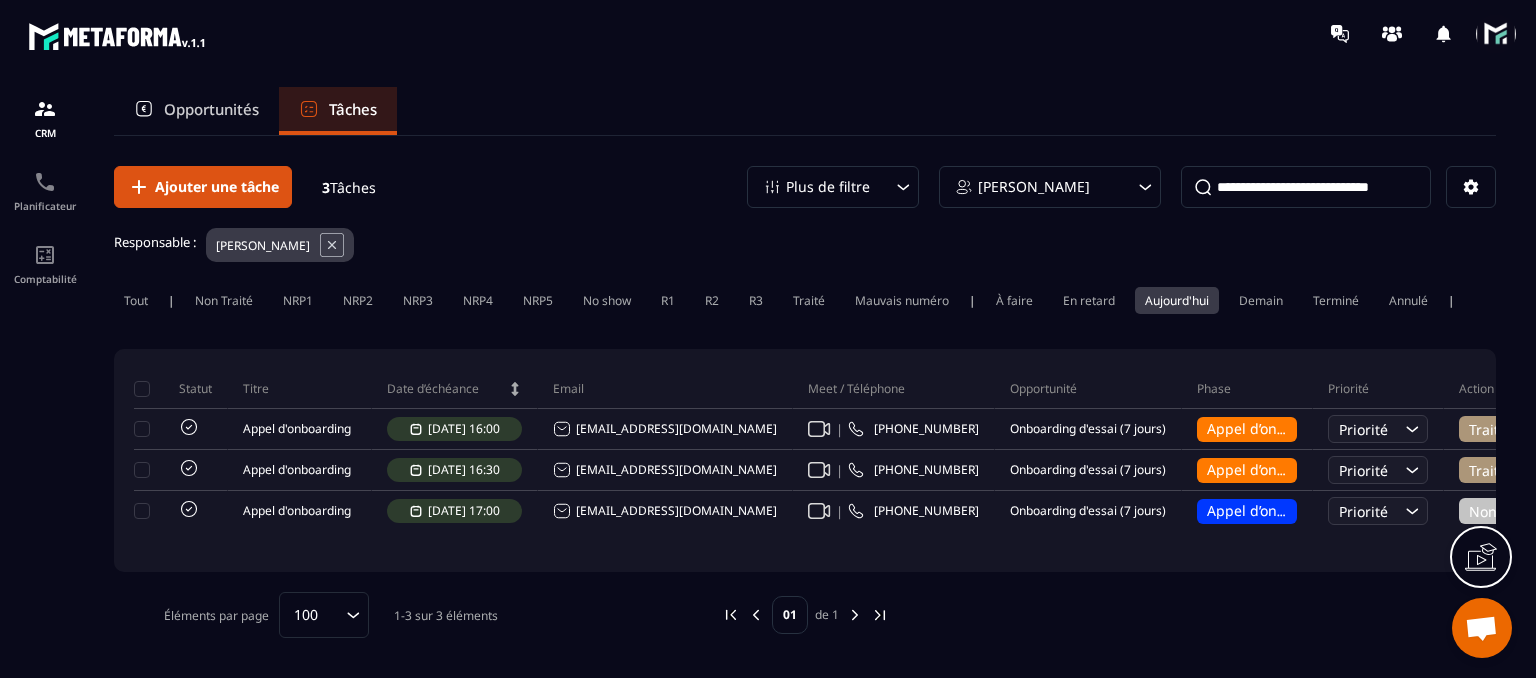 click on "Opportunités" at bounding box center (211, 109) 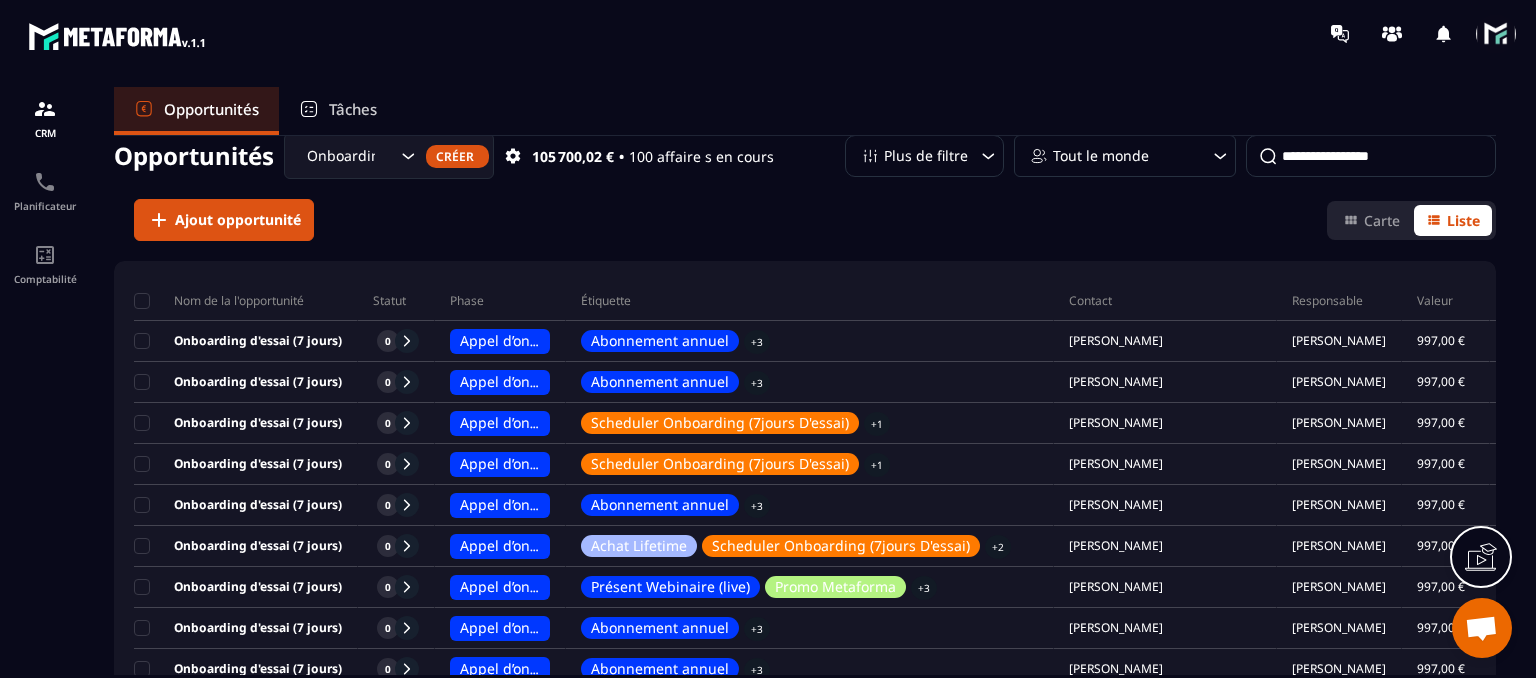 scroll, scrollTop: 0, scrollLeft: 0, axis: both 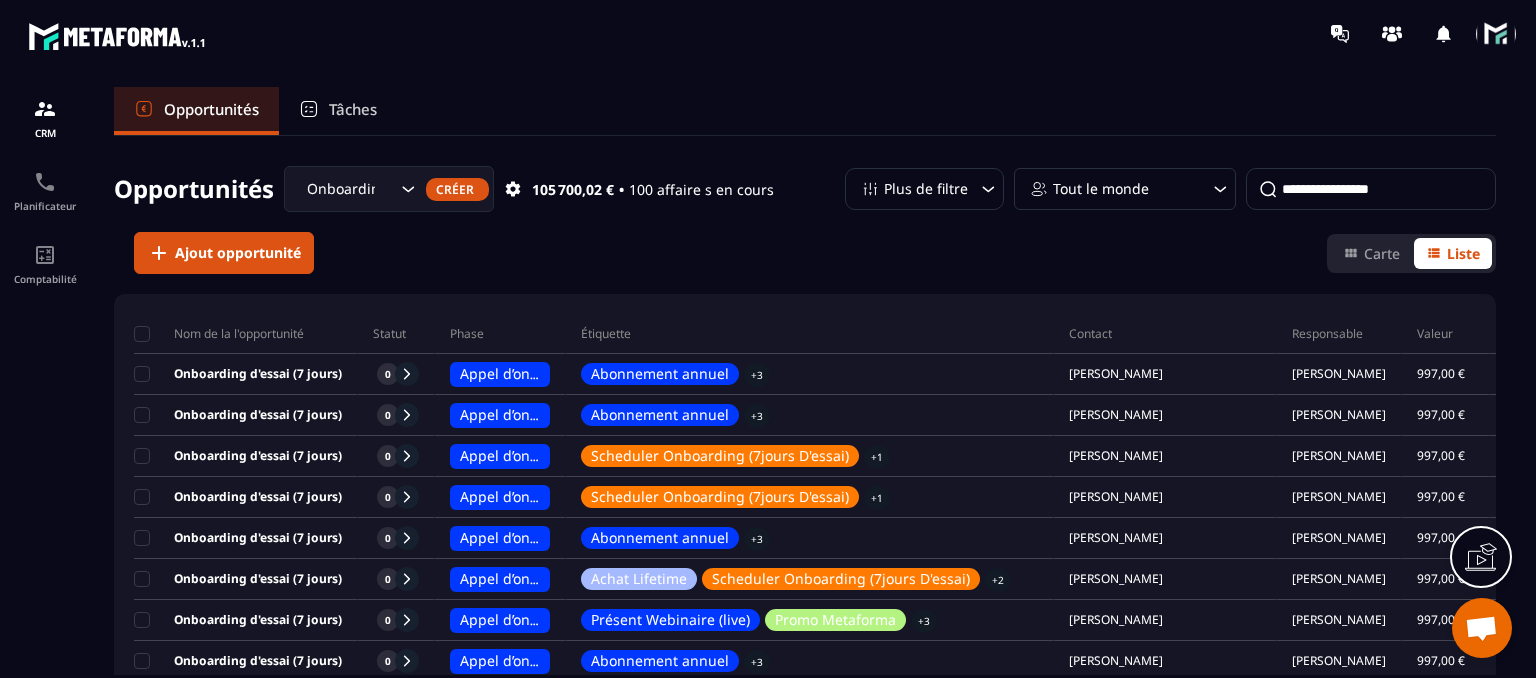 click on "Tâches" at bounding box center (353, 109) 